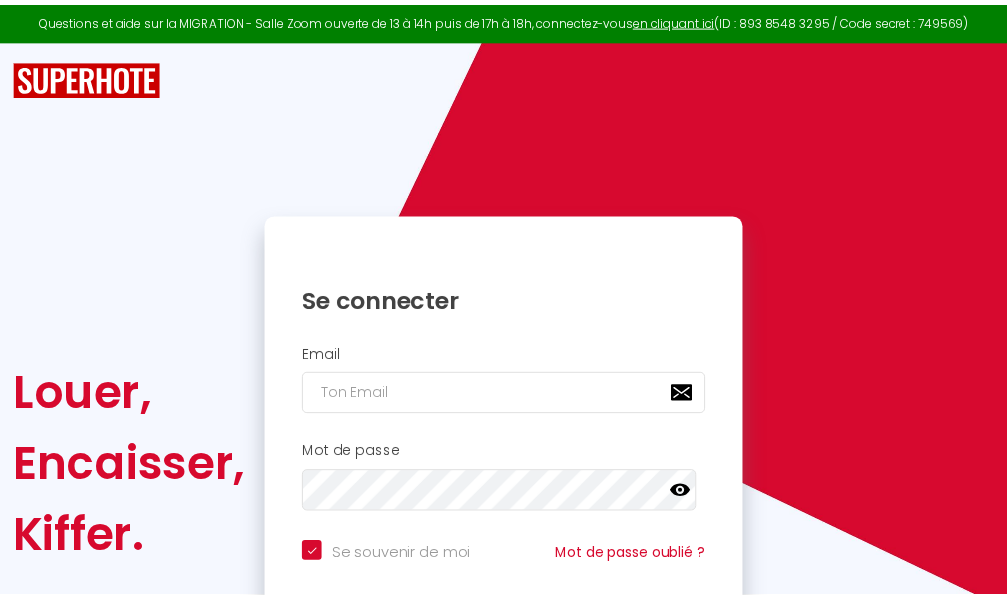 scroll, scrollTop: 0, scrollLeft: 0, axis: both 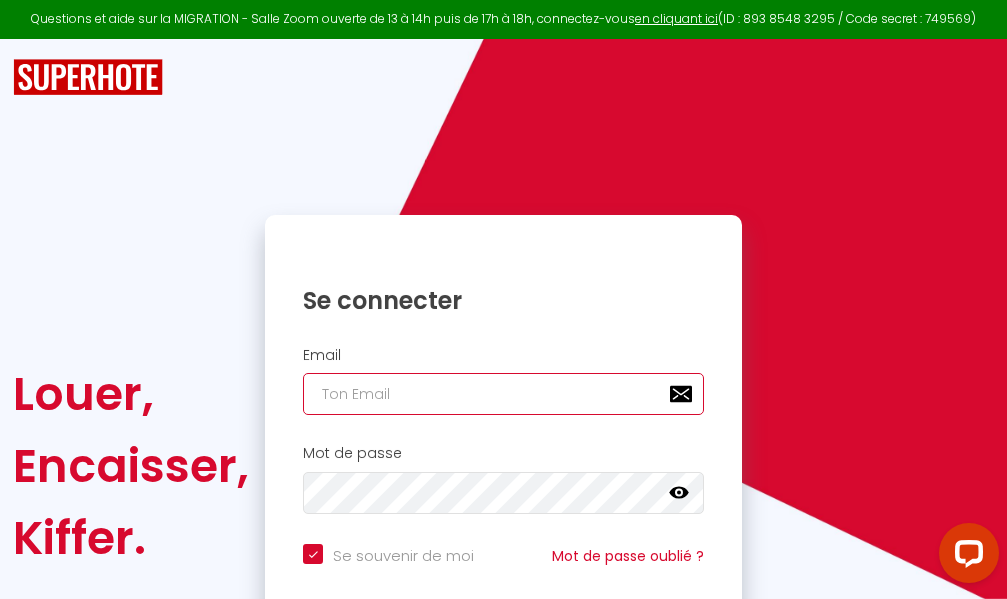 click at bounding box center [503, 394] 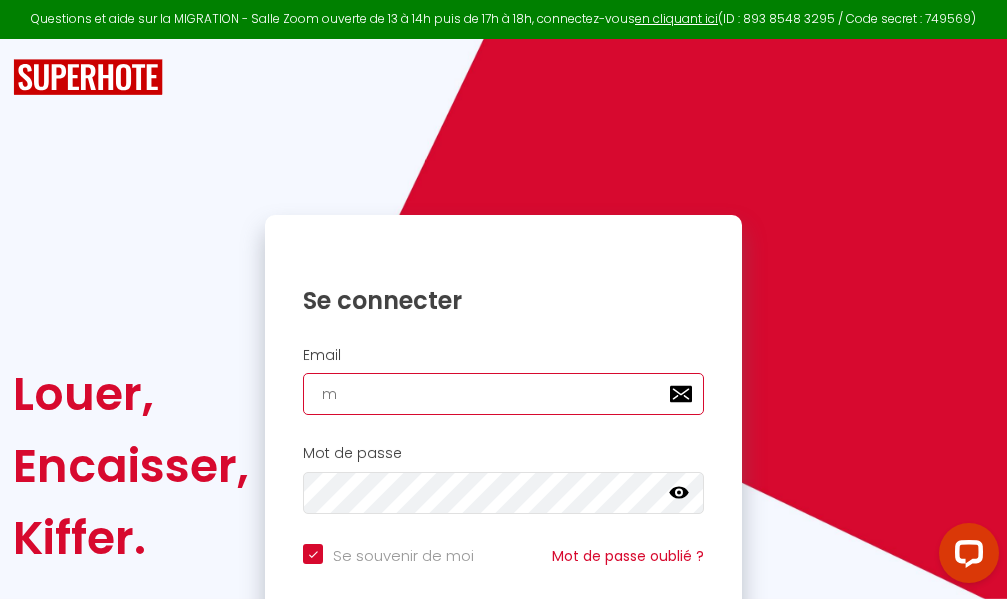checkbox on "true" 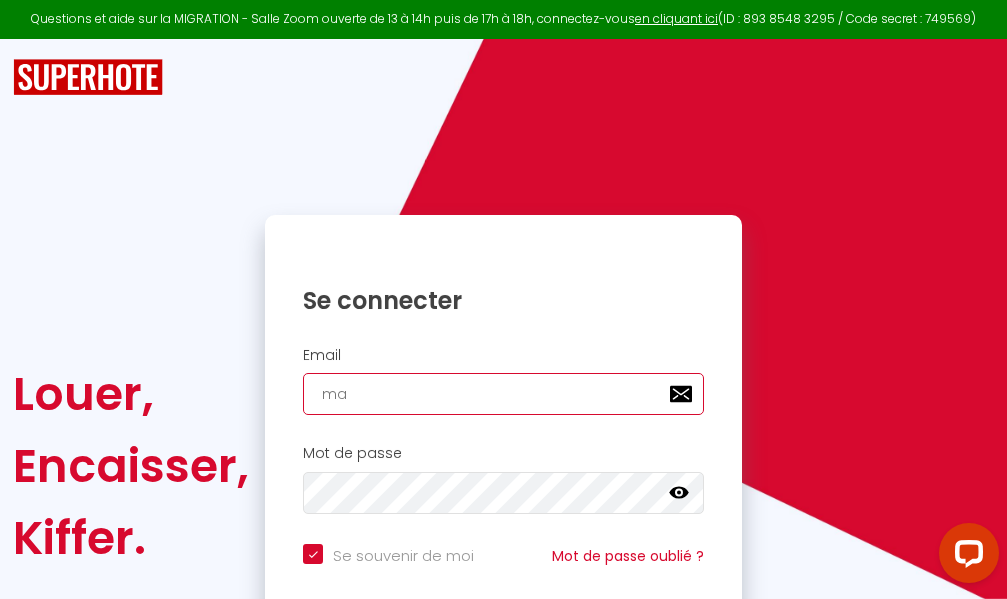checkbox on "true" 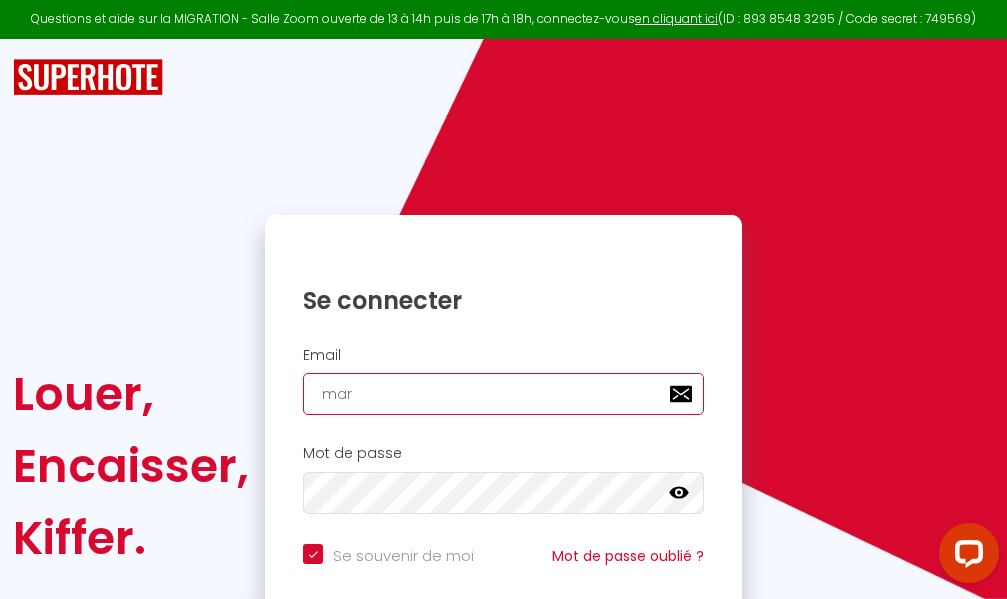 checkbox on "true" 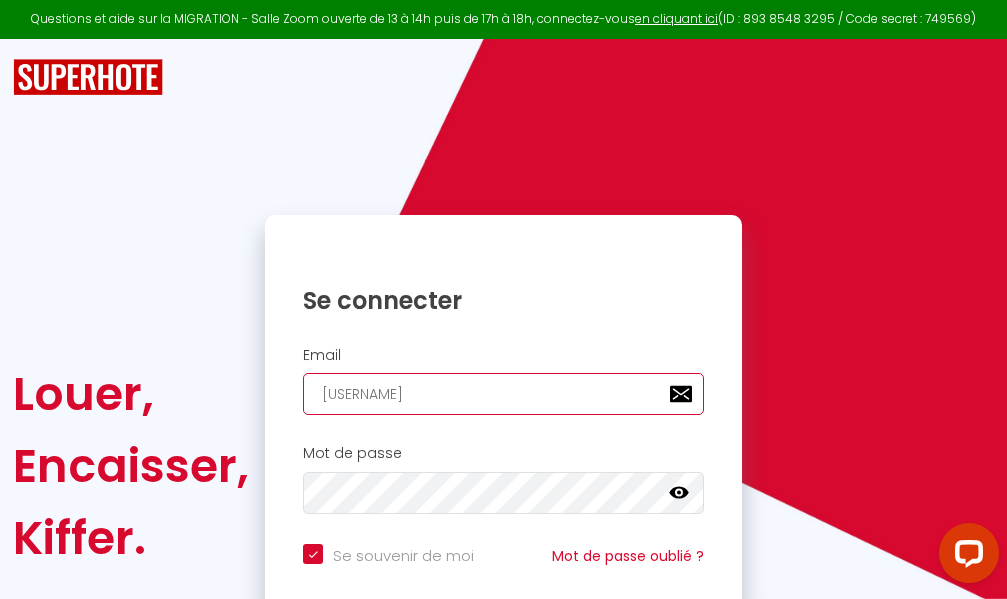 checkbox on "true" 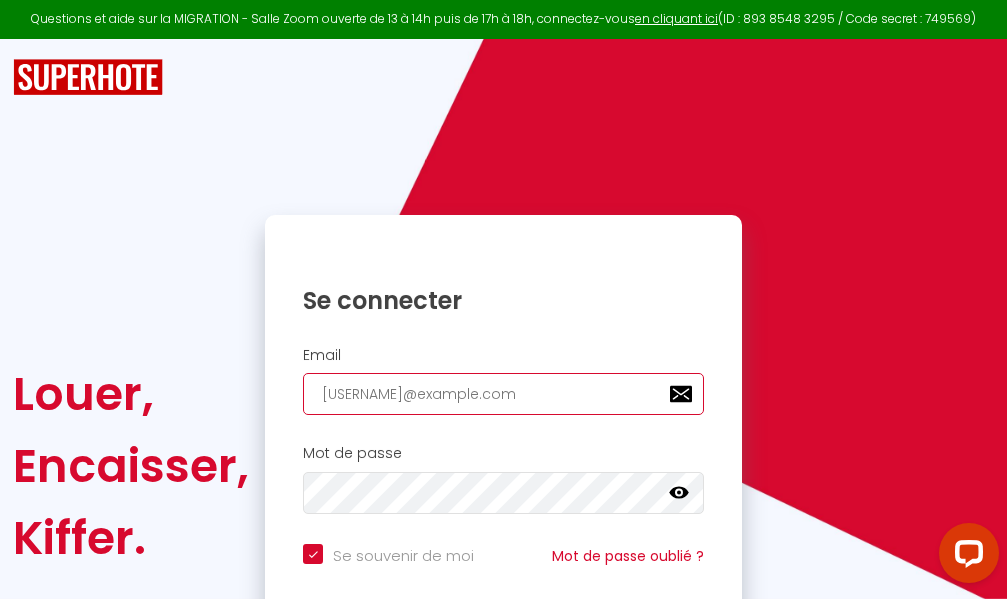 checkbox on "true" 